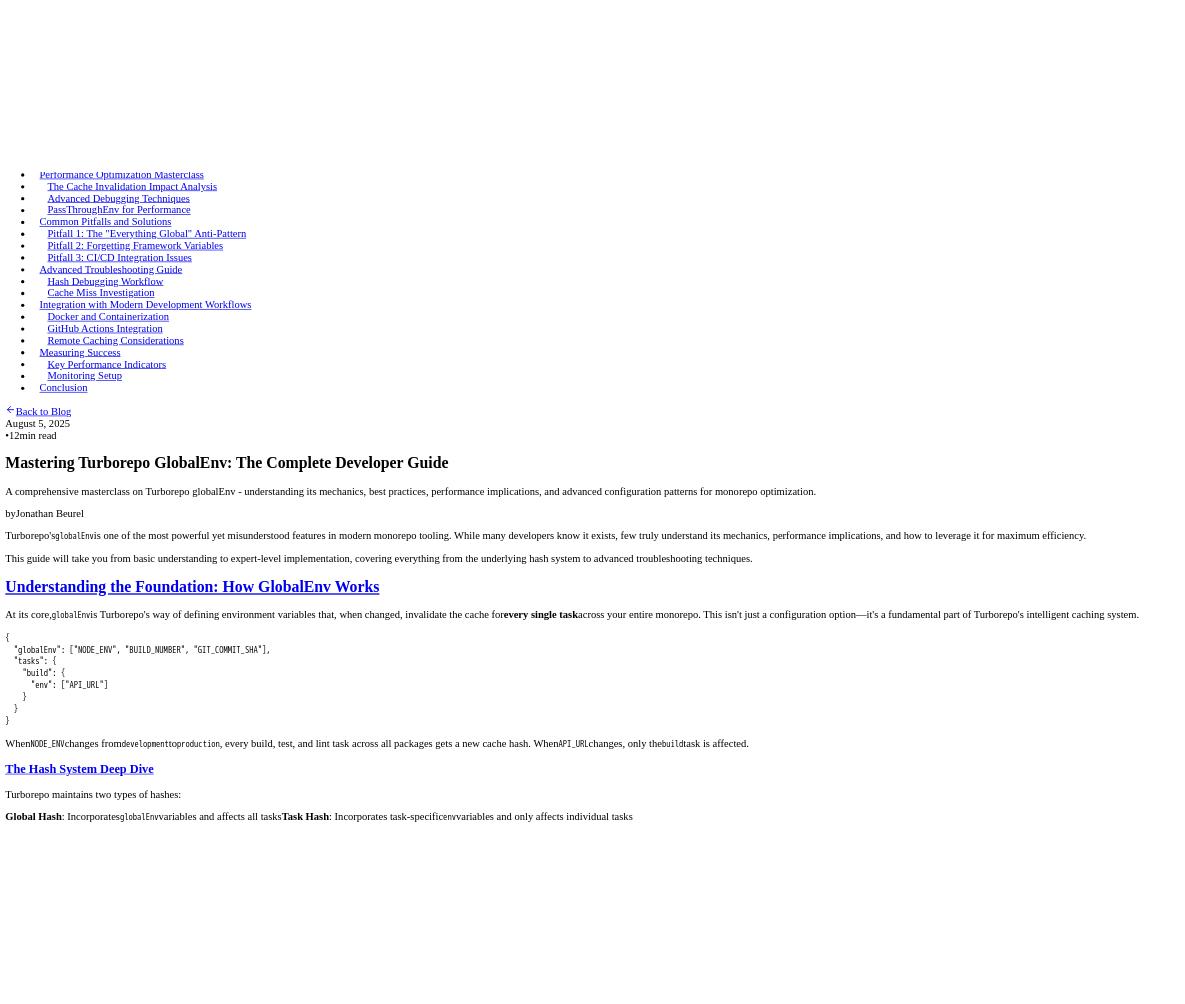 scroll, scrollTop: 276, scrollLeft: 0, axis: vertical 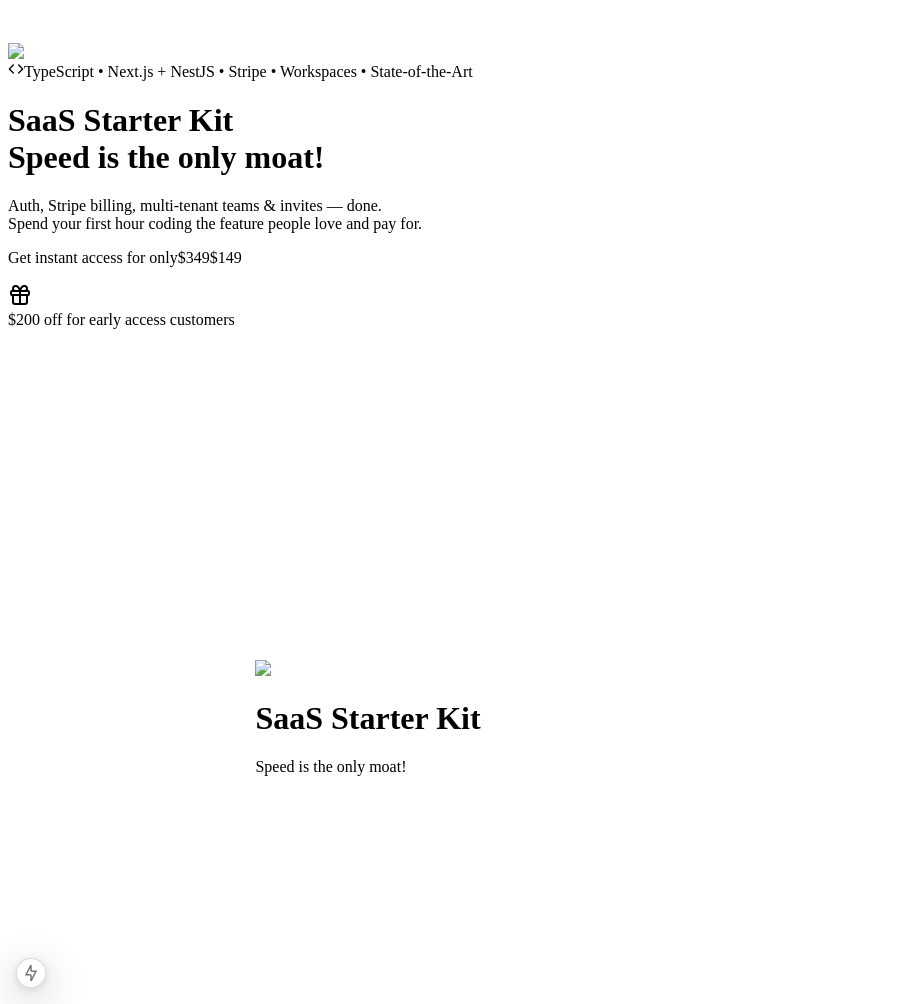 click at bounding box center [49, -162] 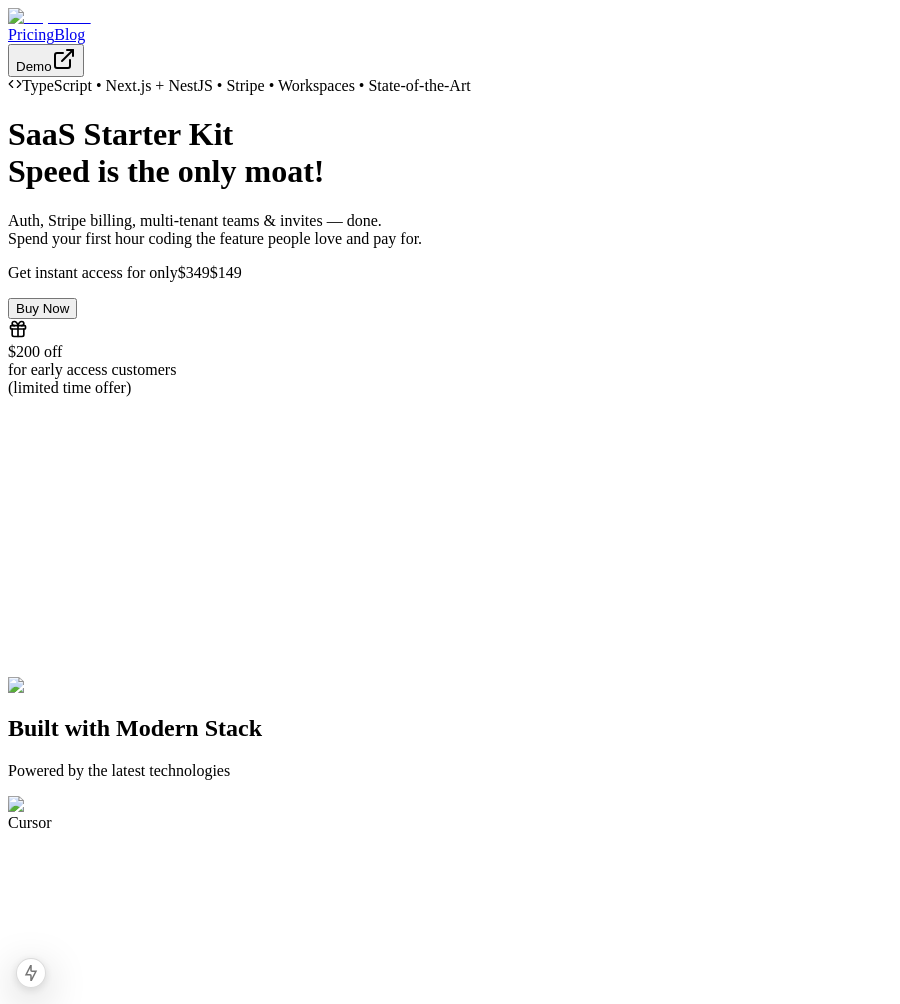 click on "TypeScript • Next.js + NestJS • Stripe • Workspaces • State-of-the-Art SaaS Starter Kit Speed is the only moat! Auth, Stripe billing, multi-tenant teams & invites — done. Spend your first hour coding the feature people love and pay for. Get instant access for only  $349  $149 Buy Now $200 off for early access customers (limited time offer)" at bounding box center (450, 237) 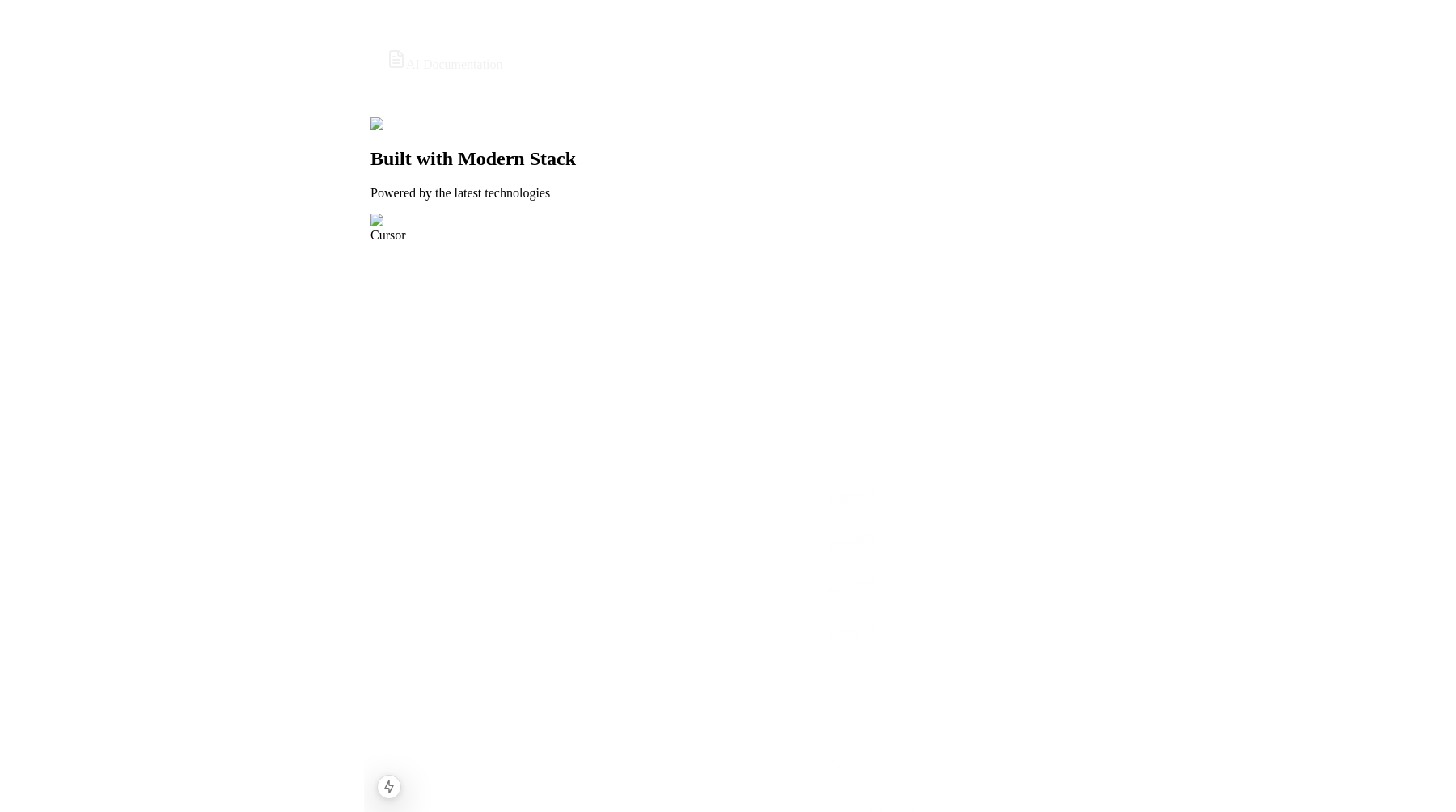 scroll, scrollTop: 682, scrollLeft: 0, axis: vertical 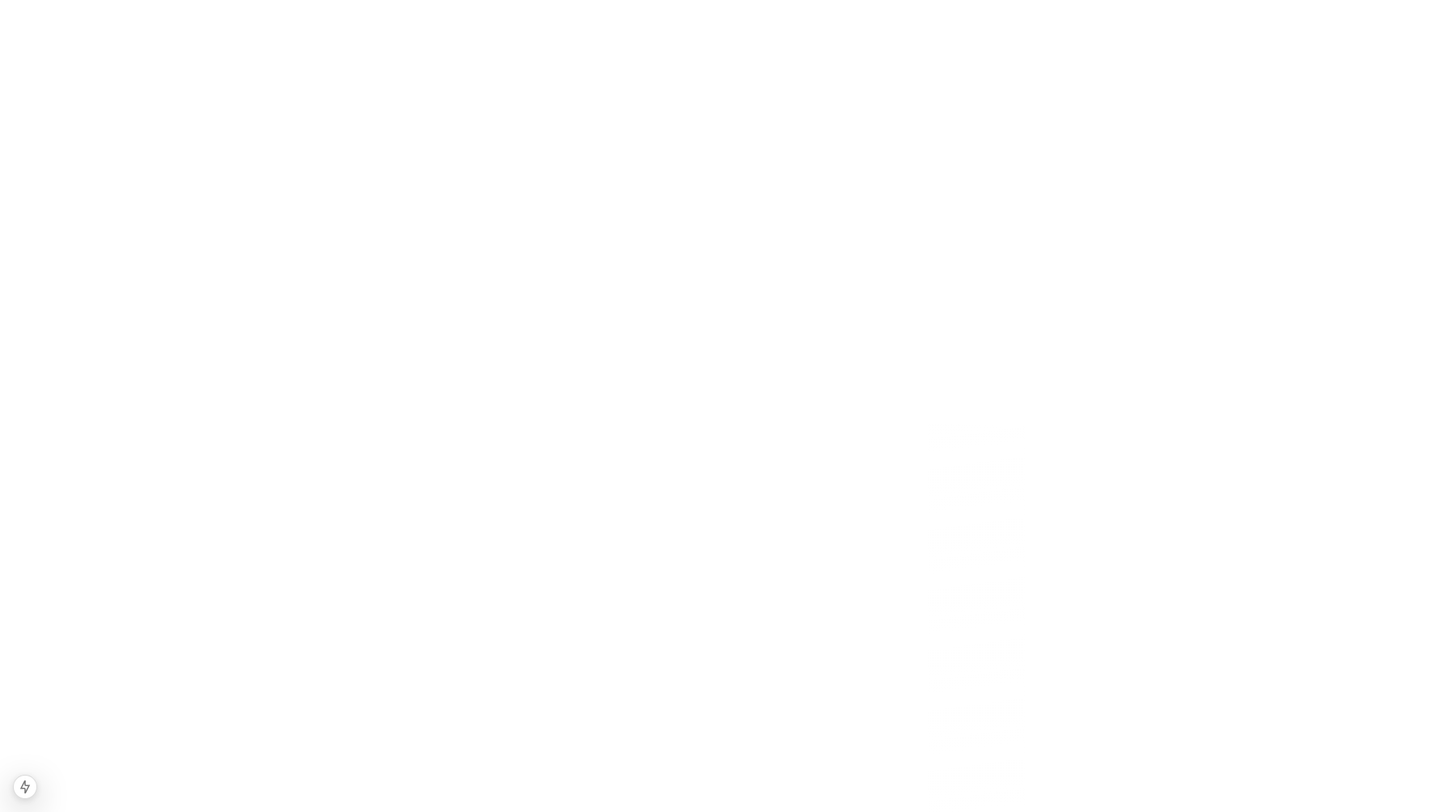 click on "Blog" at bounding box center [56, -654] 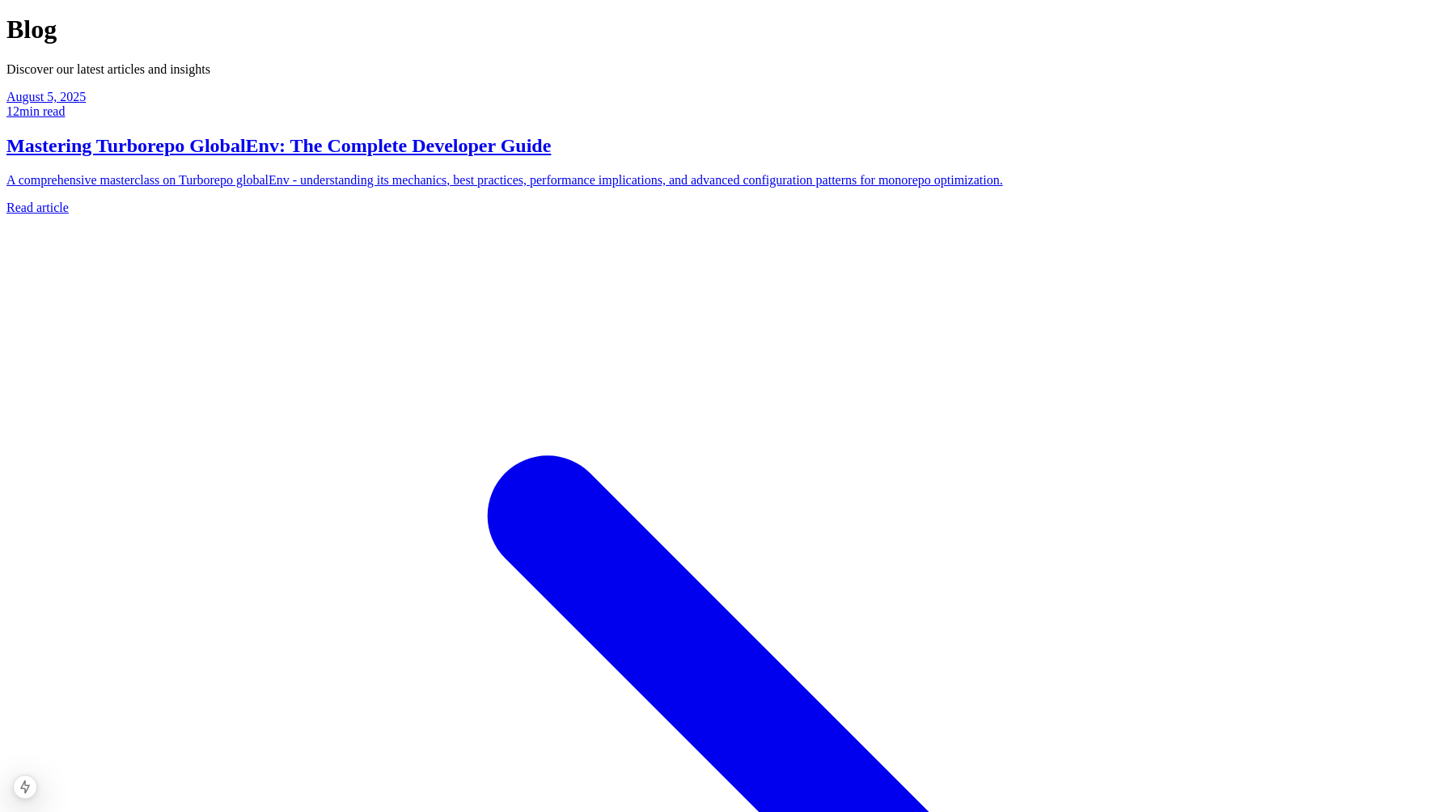 click on "Mastering Turborepo GlobalEnv: The Complete Developer Guide" at bounding box center [728, 146] 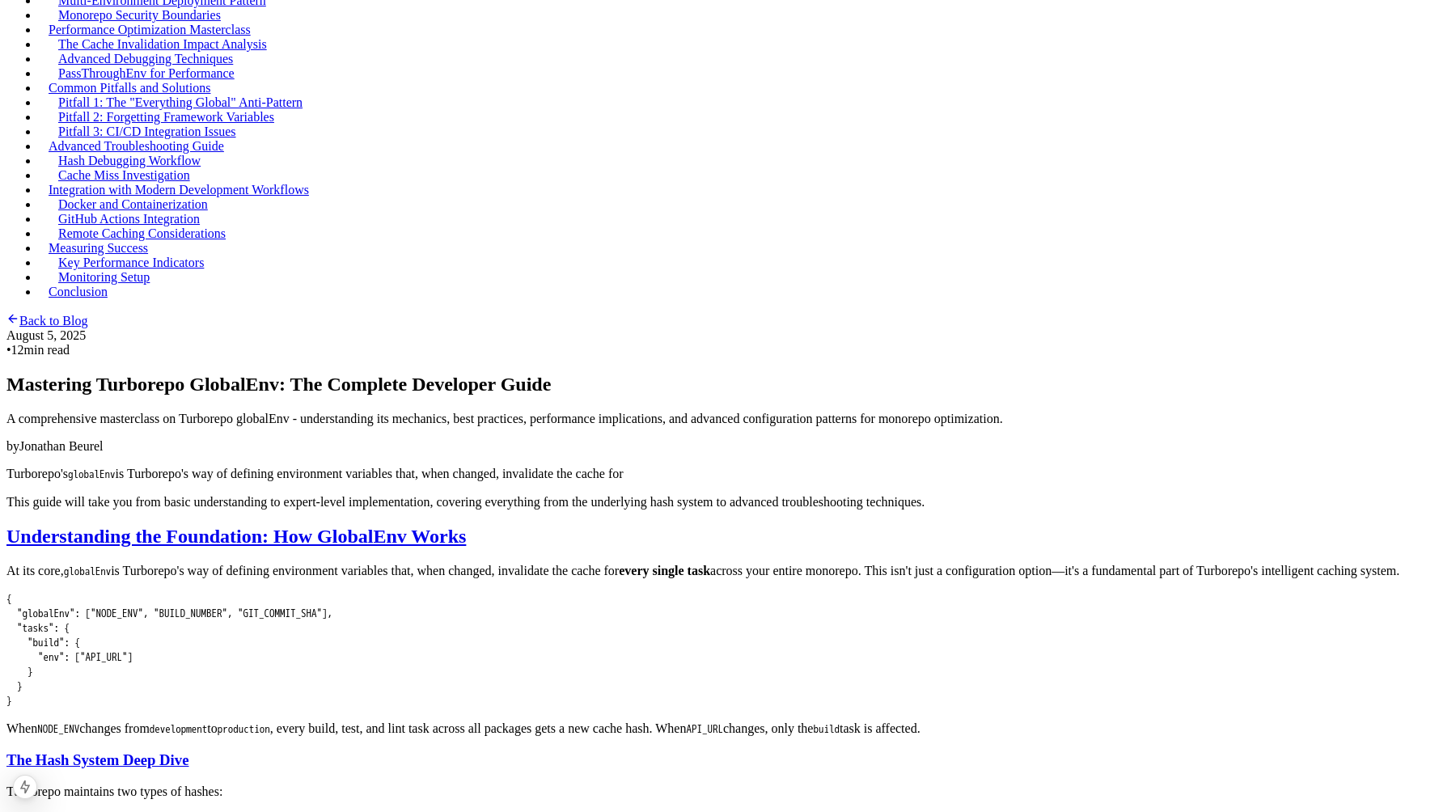 scroll, scrollTop: 122, scrollLeft: 0, axis: vertical 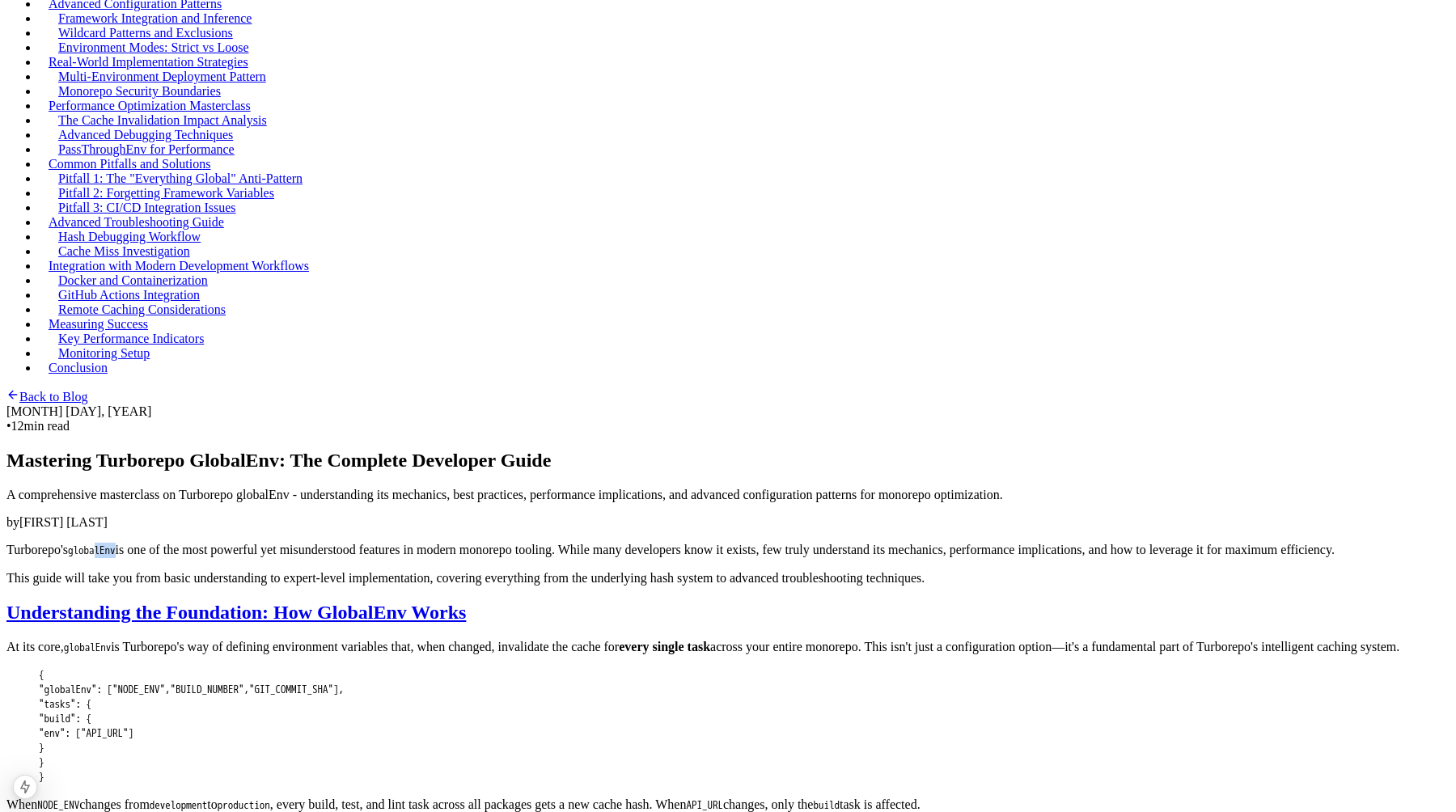 drag, startPoint x: 602, startPoint y: 278, endPoint x: 569, endPoint y: 281, distance: 33.1361 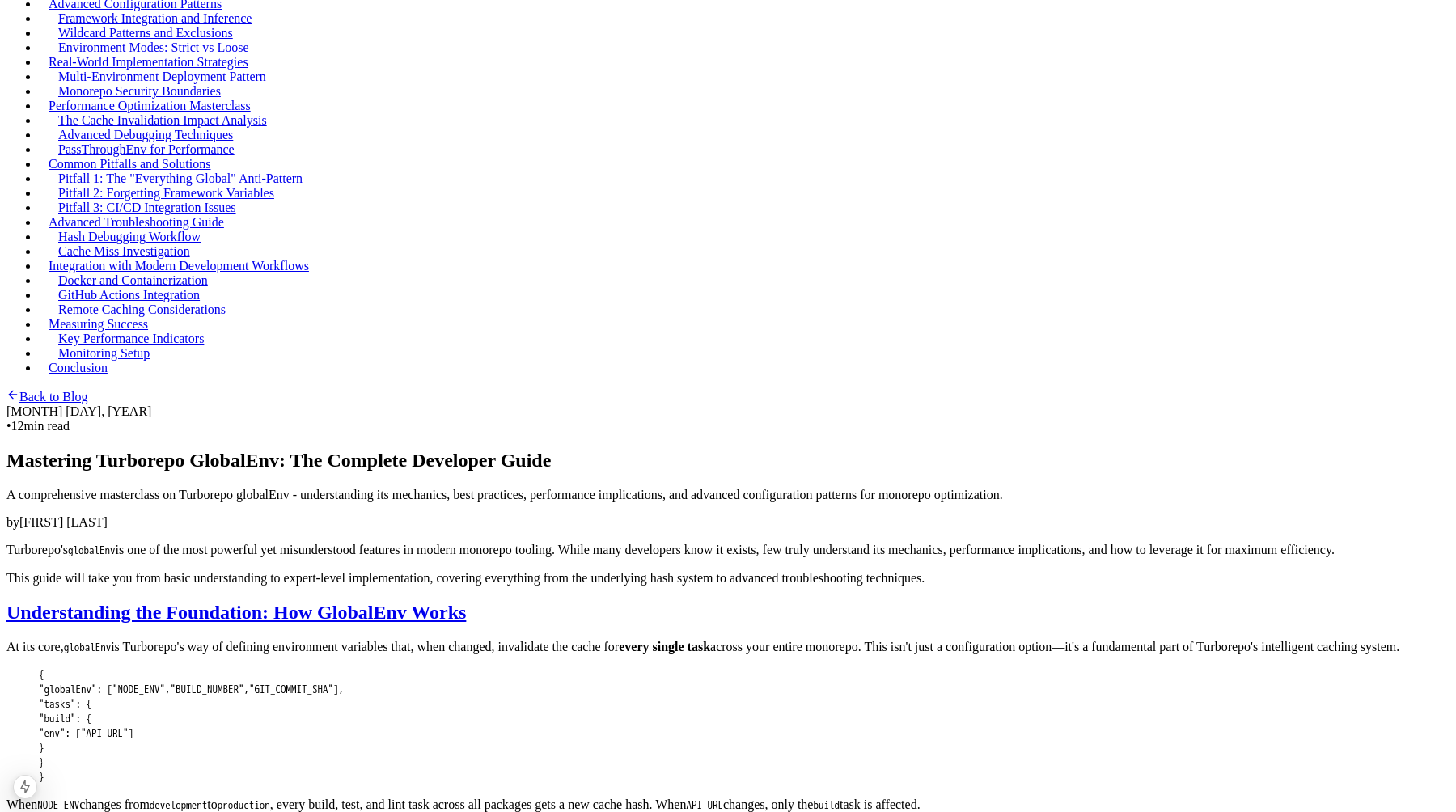 drag, startPoint x: 538, startPoint y: 260, endPoint x: 596, endPoint y: 339, distance: 98.0051 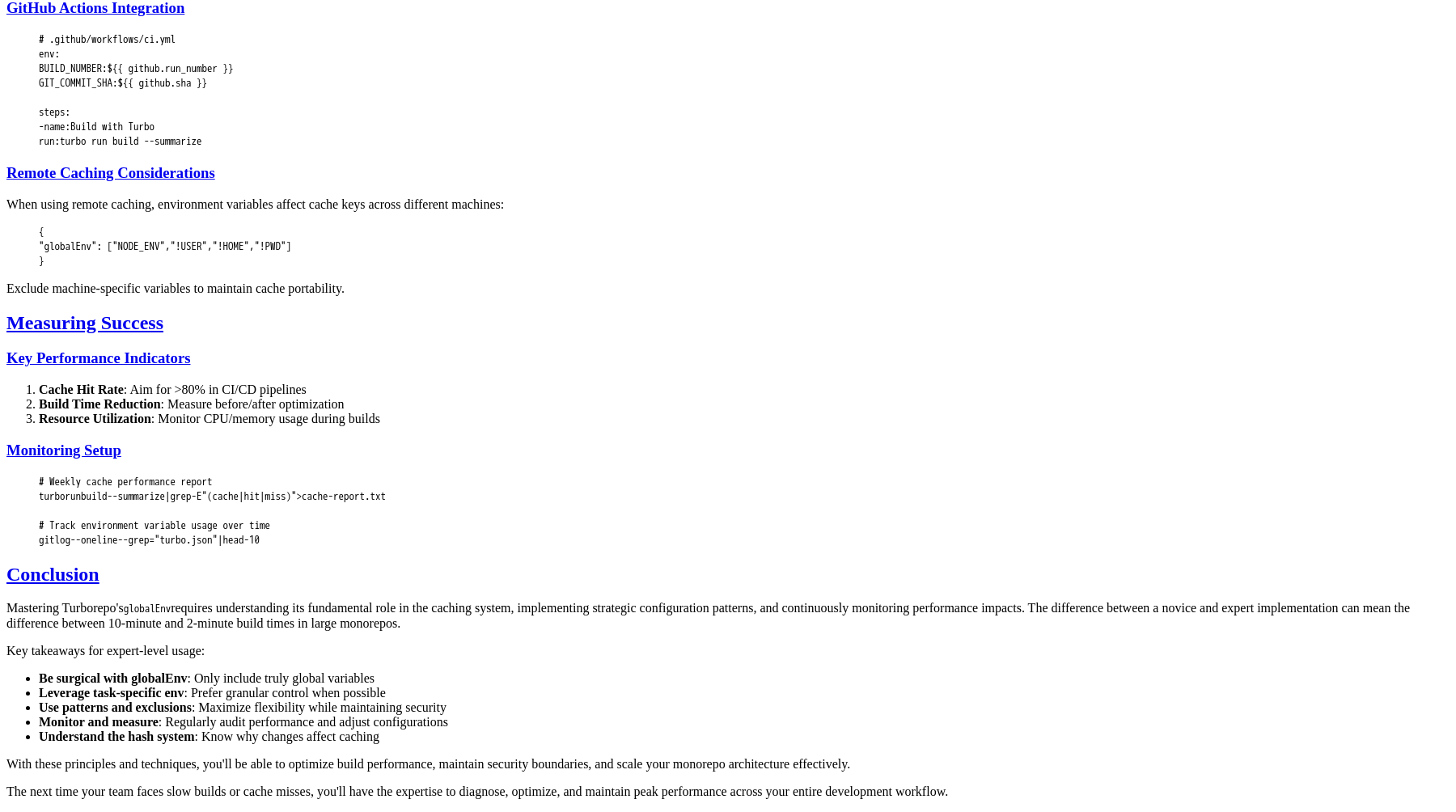 scroll, scrollTop: 65, scrollLeft: 0, axis: vertical 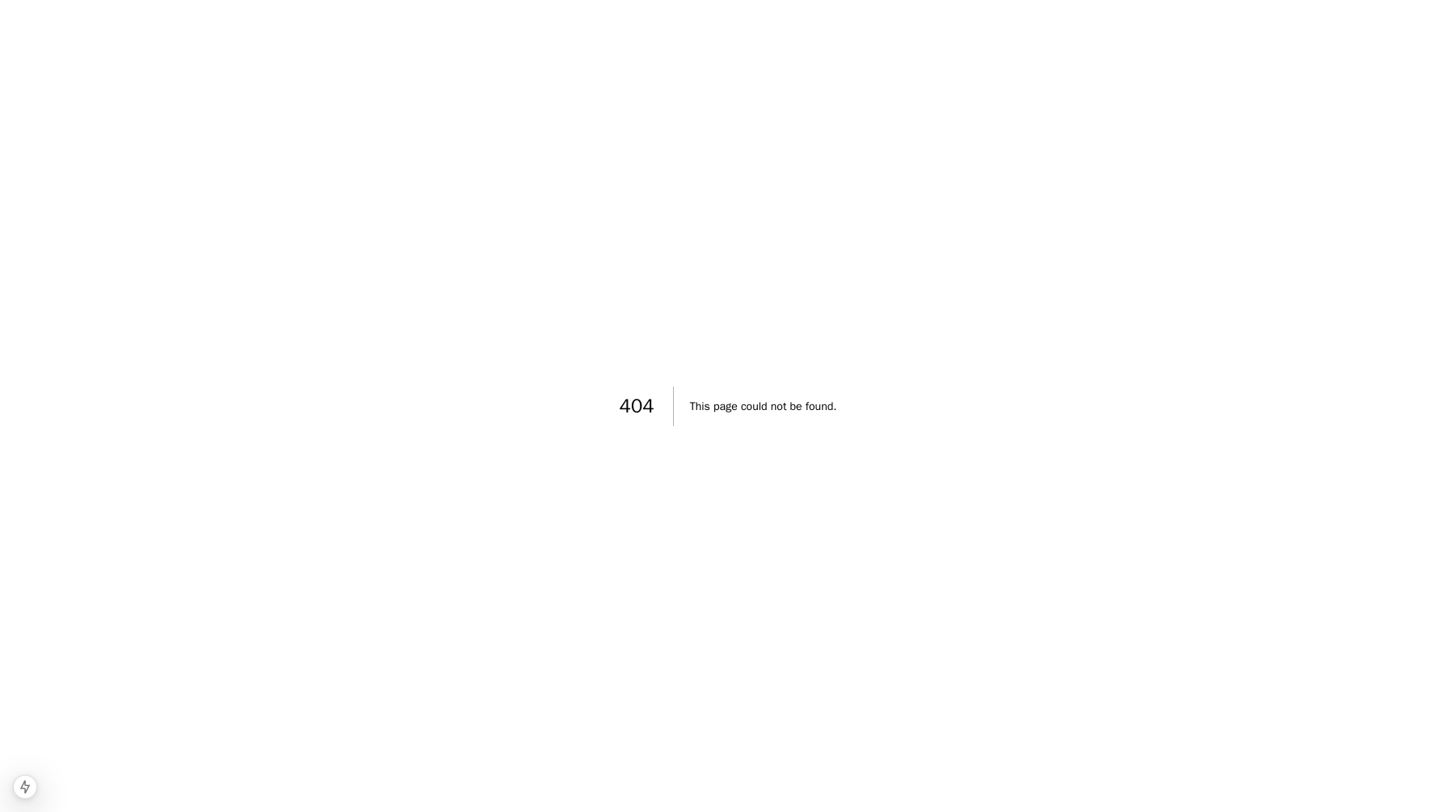 click on "404 This page could not be found." at bounding box center [728, 406] 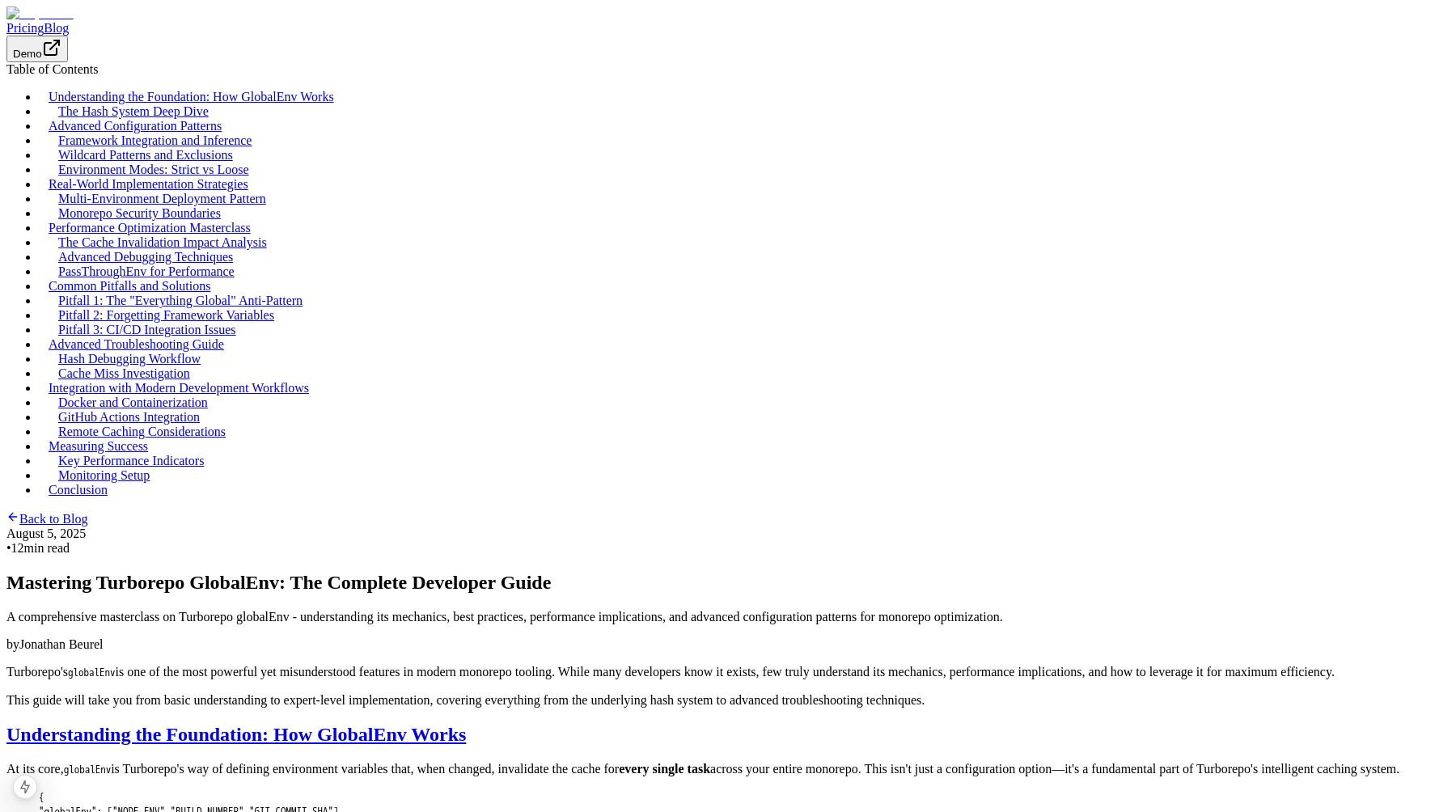 scroll, scrollTop: 65, scrollLeft: 0, axis: vertical 